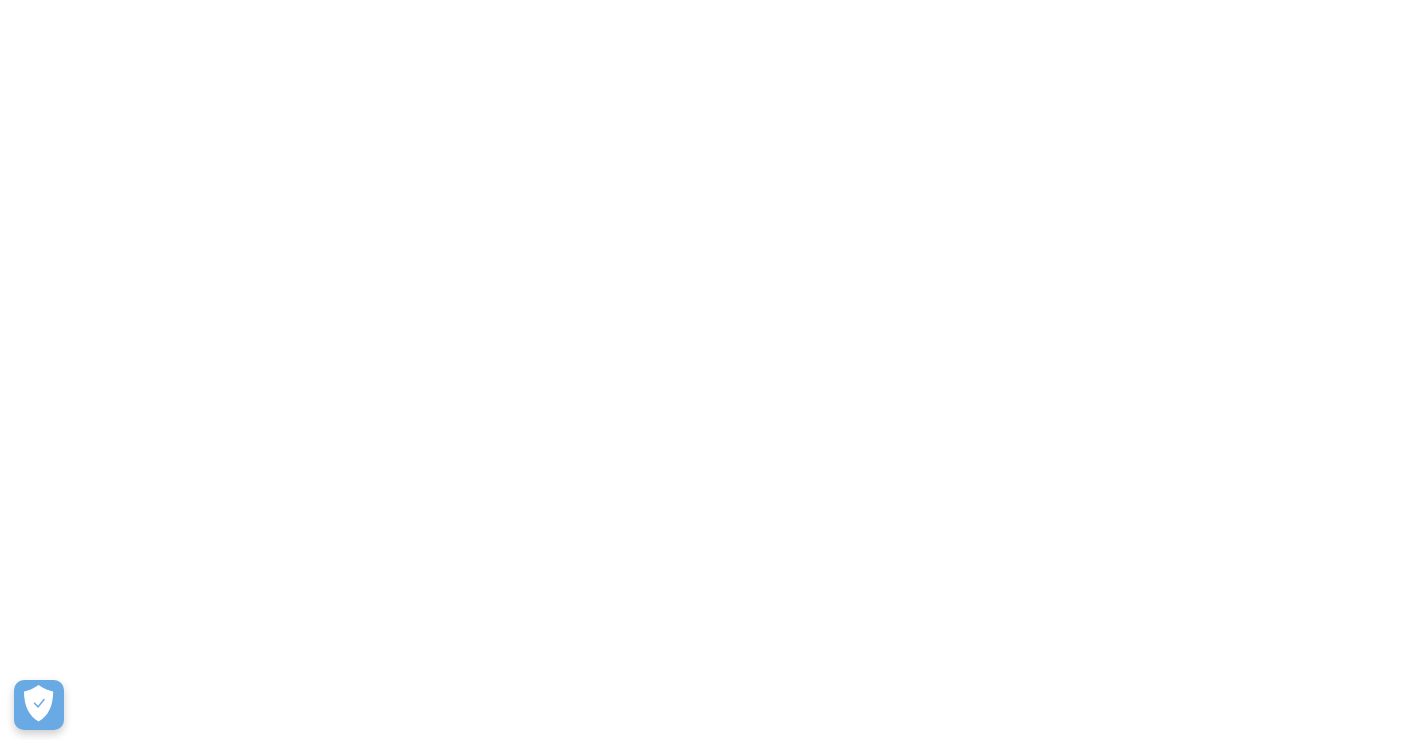 scroll, scrollTop: 0, scrollLeft: 0, axis: both 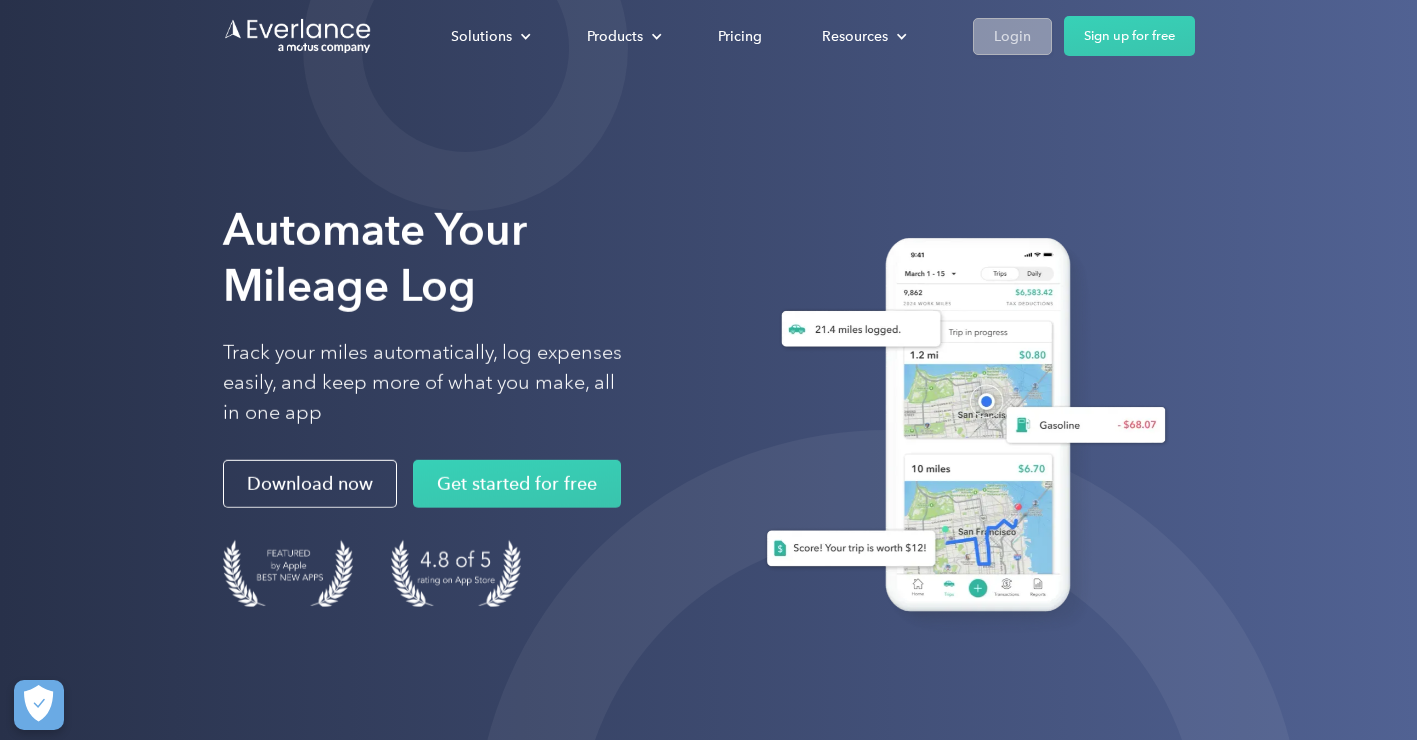 click on "Login" at bounding box center (1012, 36) 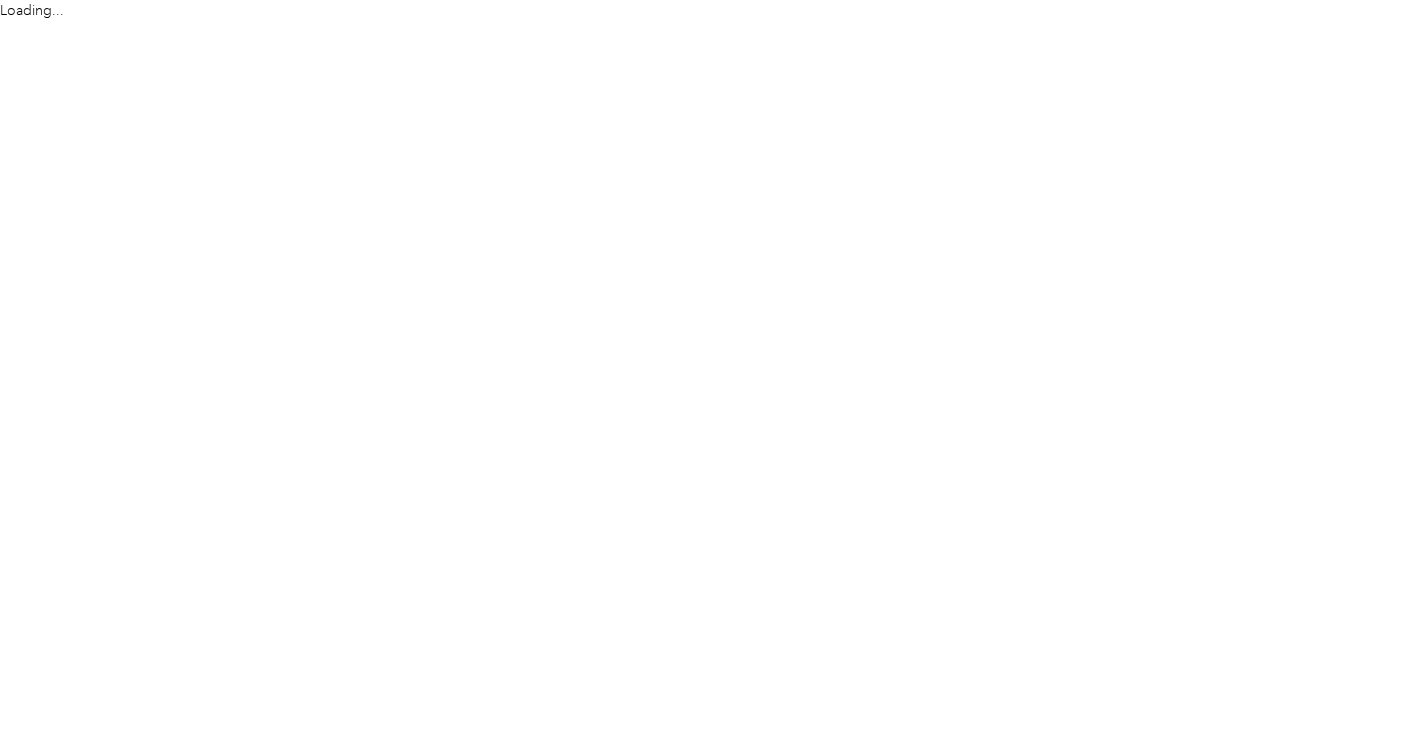 scroll, scrollTop: 0, scrollLeft: 0, axis: both 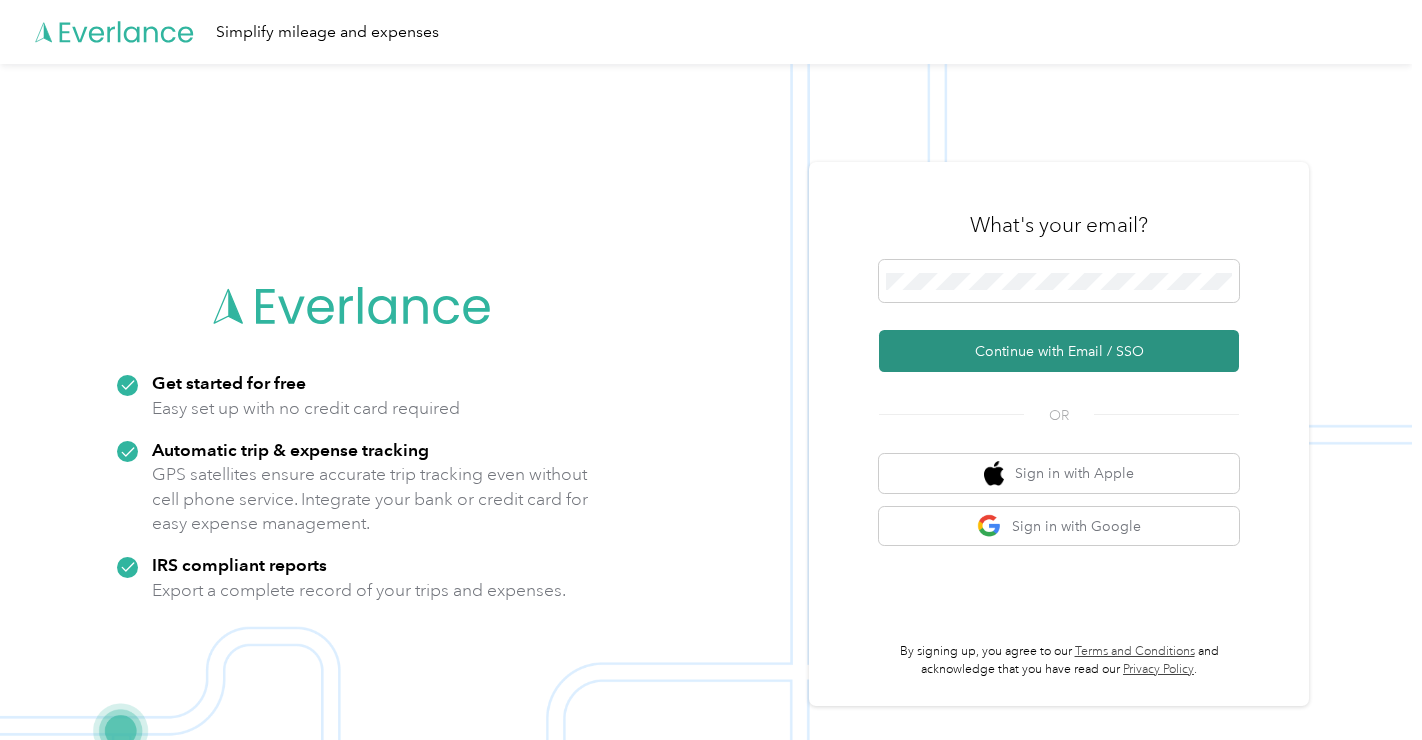 click on "Continue with Email / SSO" at bounding box center (1059, 351) 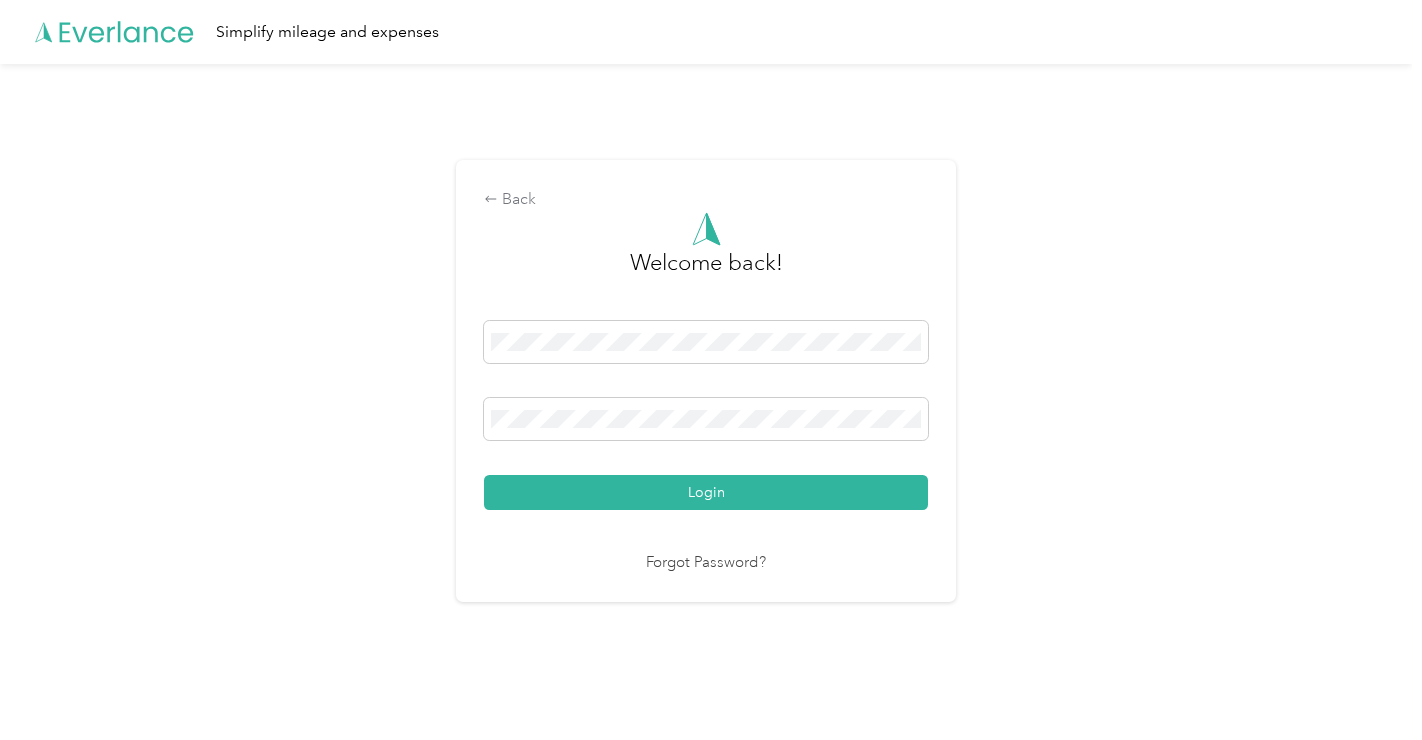 click on "Login" at bounding box center [706, 492] 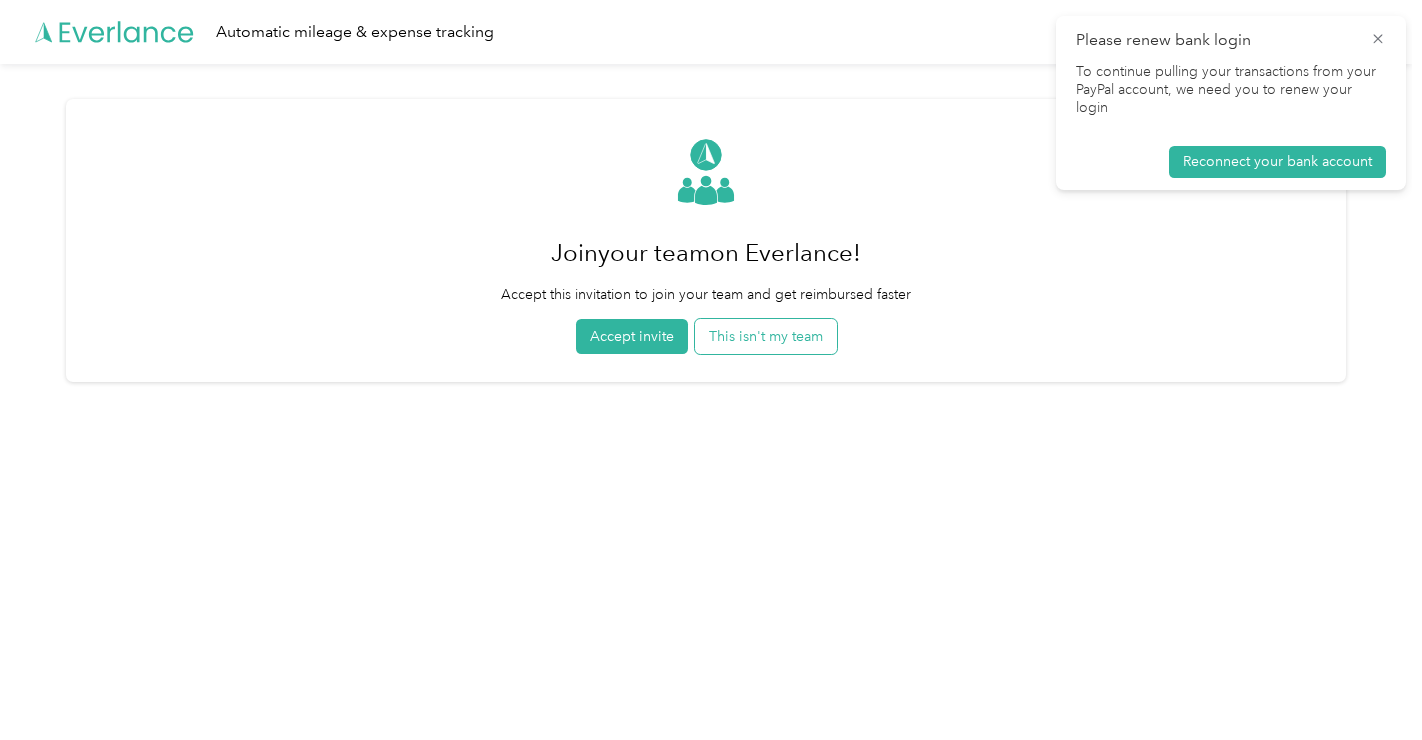 click on "This isn't my team" at bounding box center [766, 336] 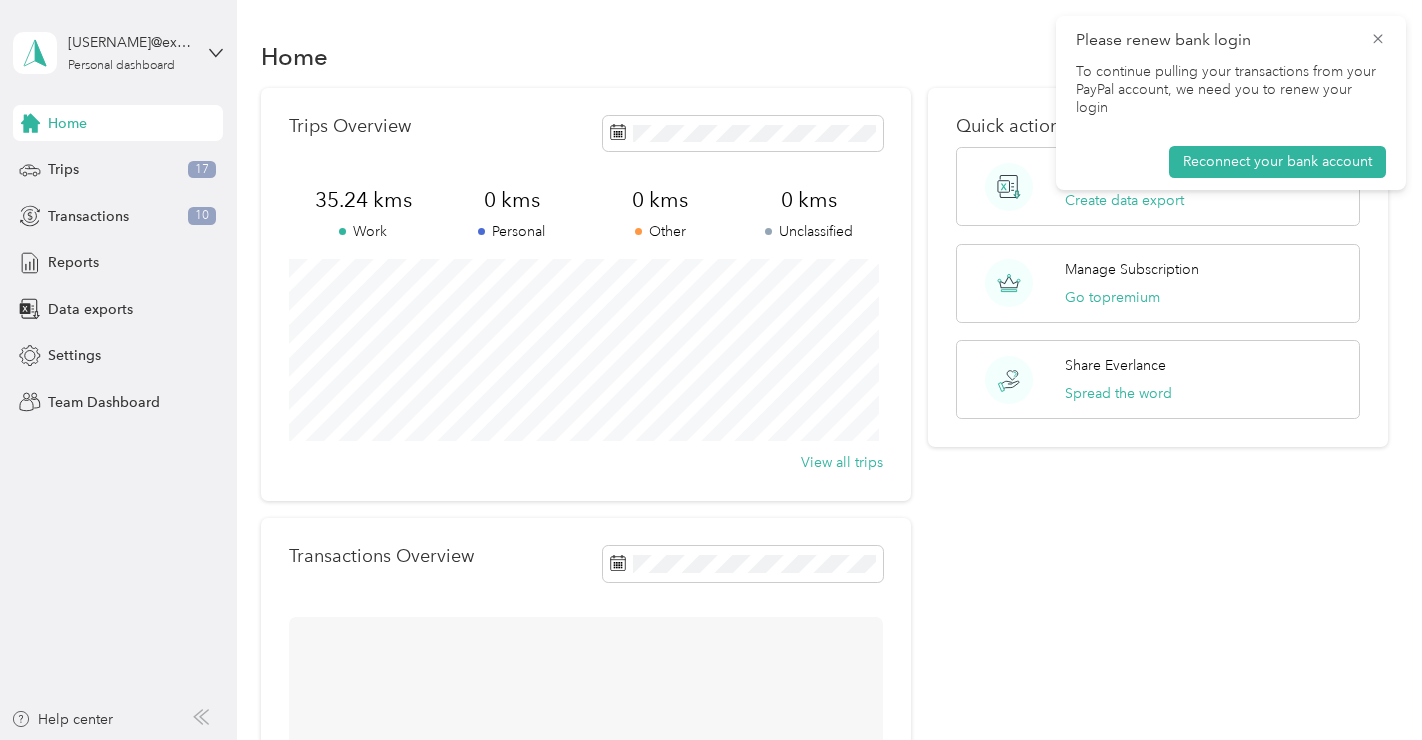 click on "Please renew bank login" at bounding box center (1231, 40) 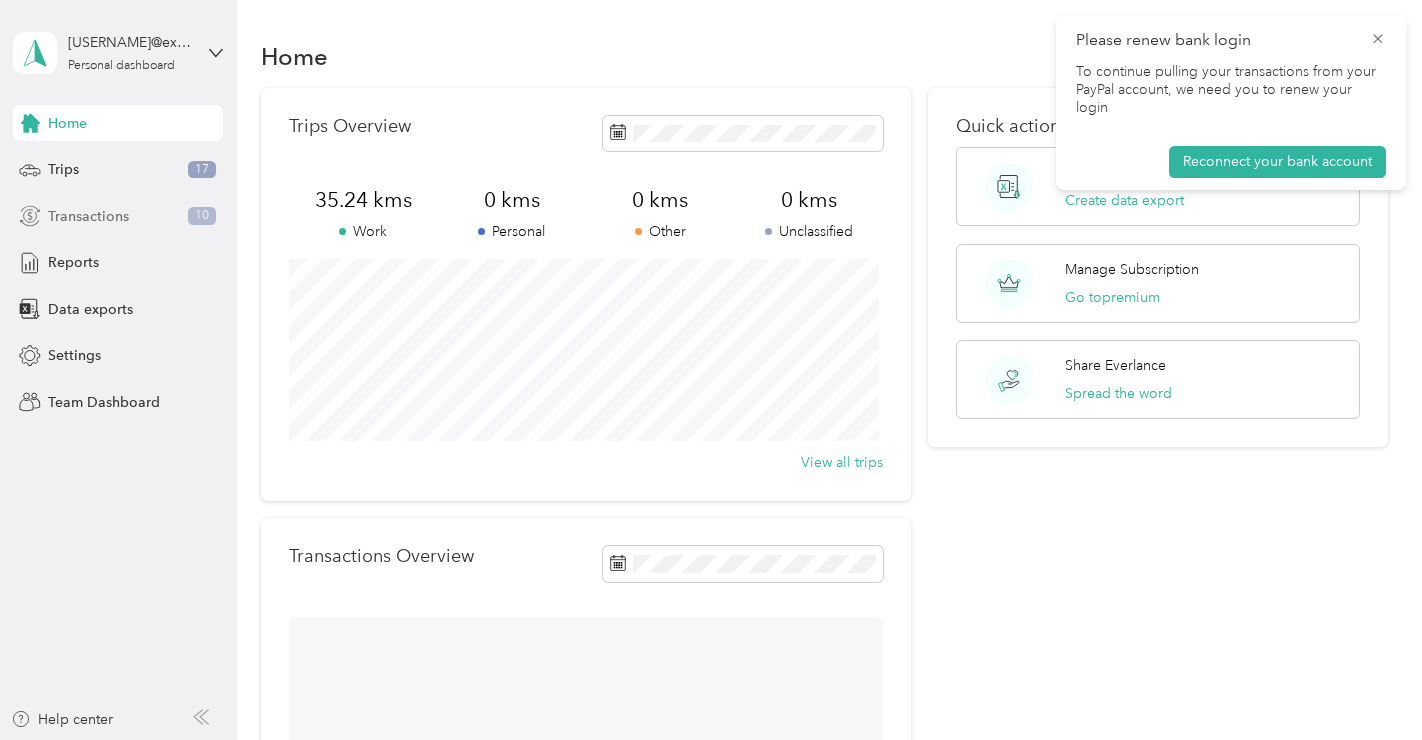 click on "Transactions" at bounding box center [88, 216] 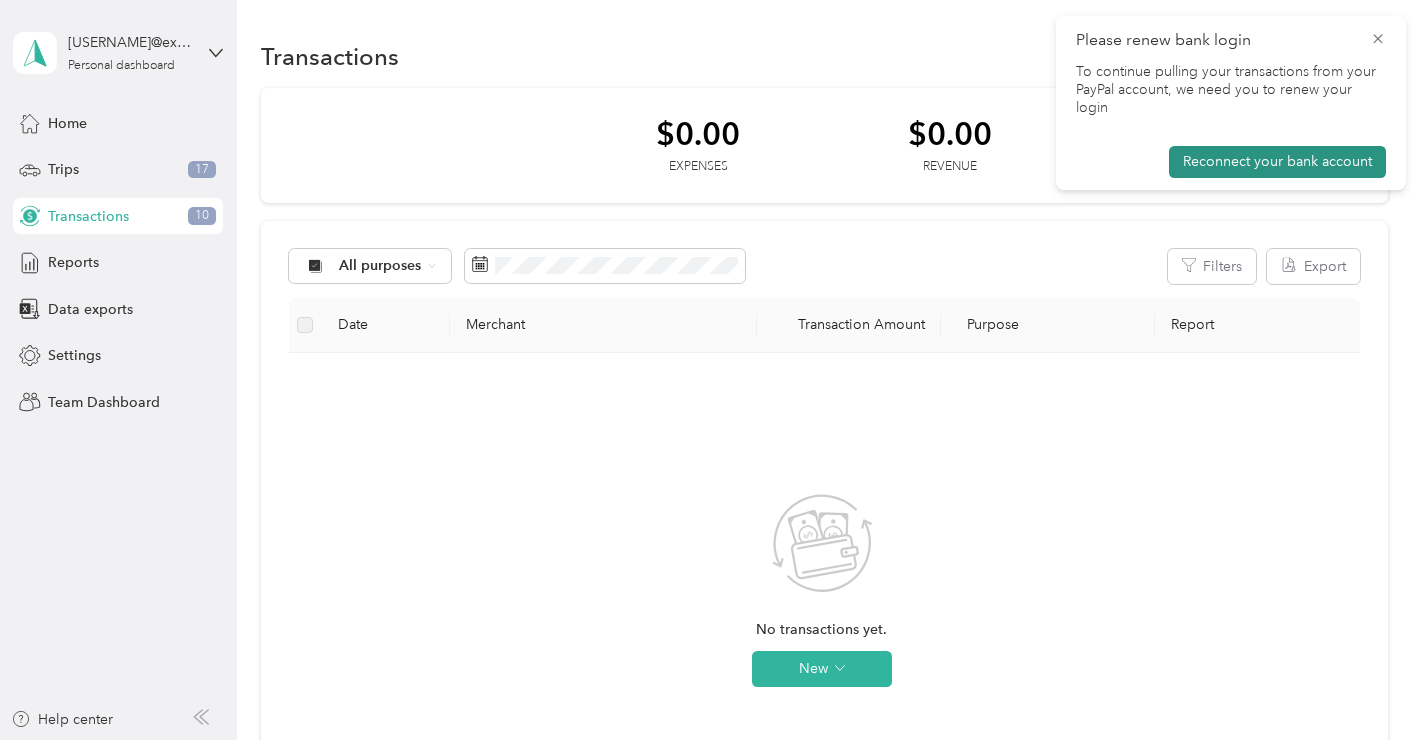 click on "Reconnect your bank account" at bounding box center [1277, 162] 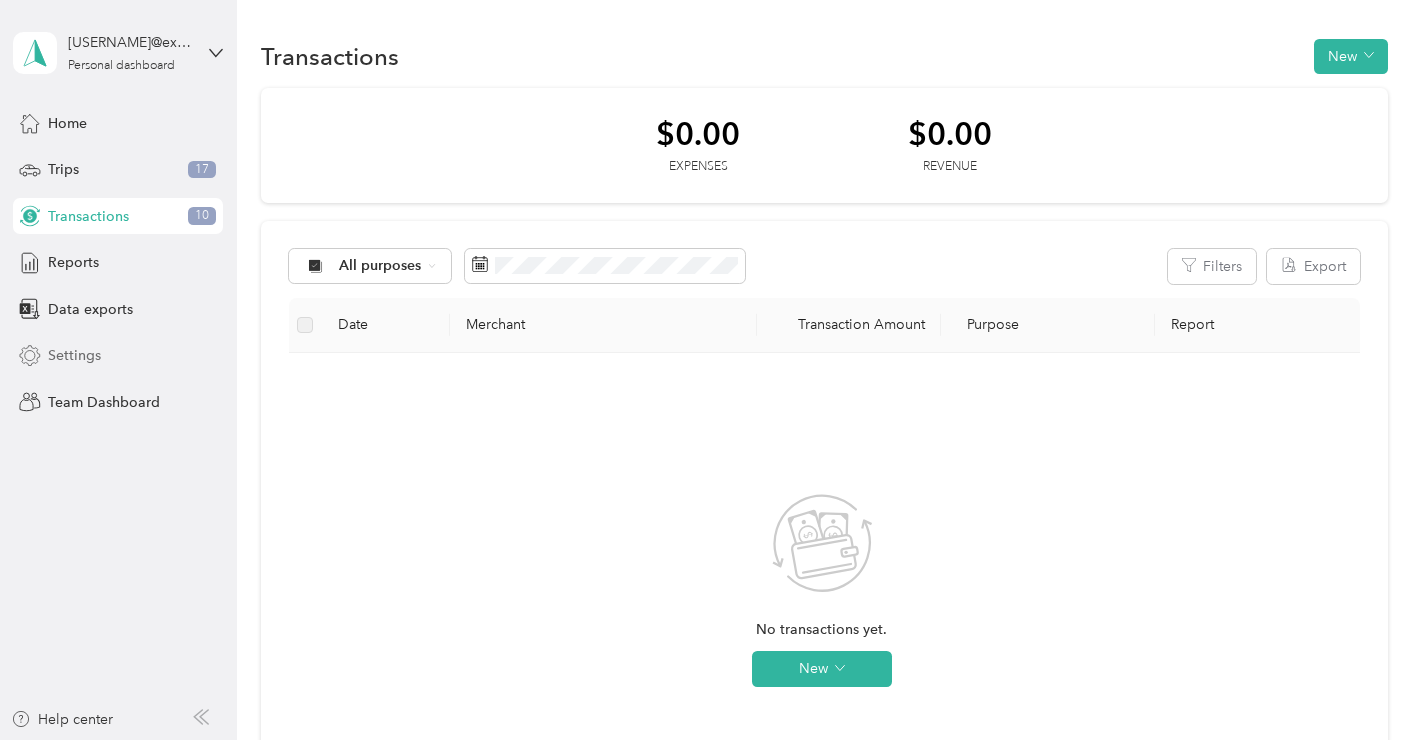click on "Settings" at bounding box center [74, 355] 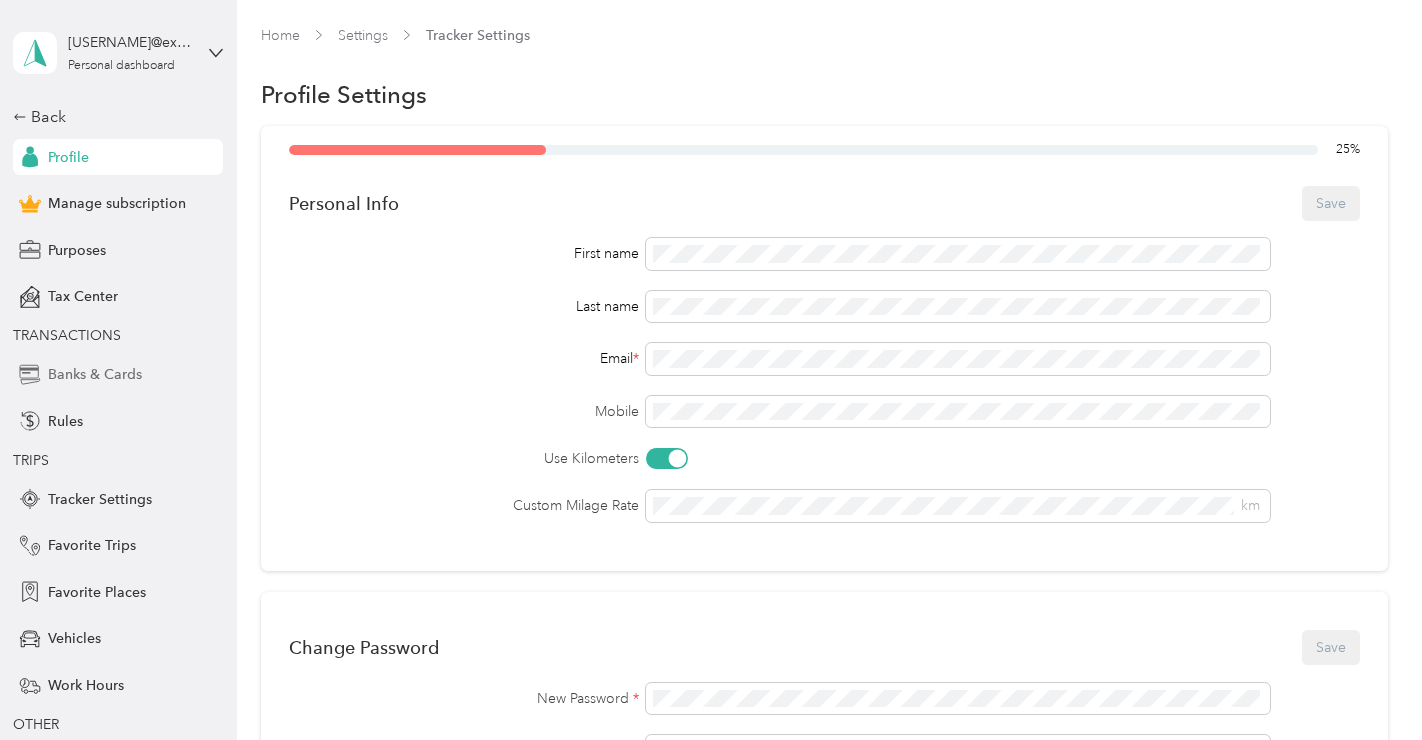 click on "Banks & Cards" at bounding box center [95, 374] 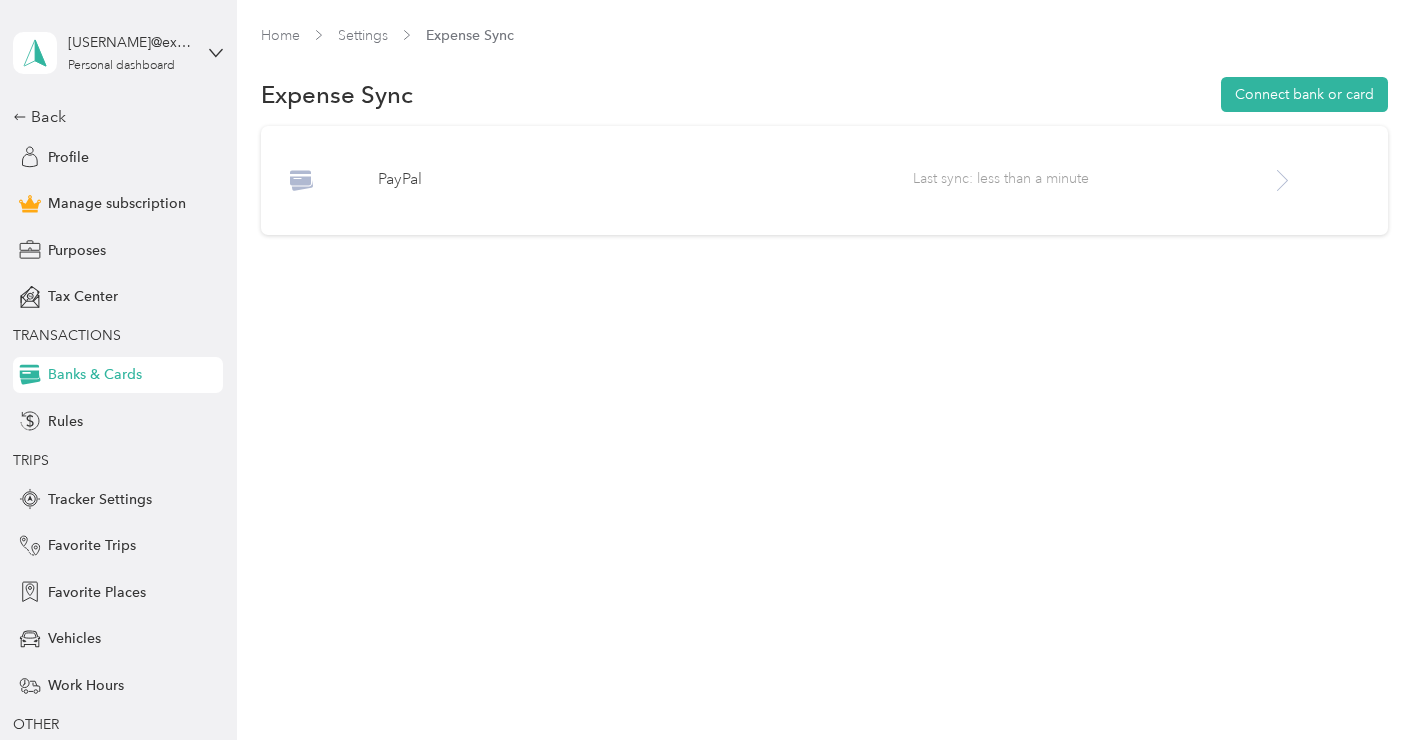 click on "Last sync: less than a minute" at bounding box center [1091, 180] 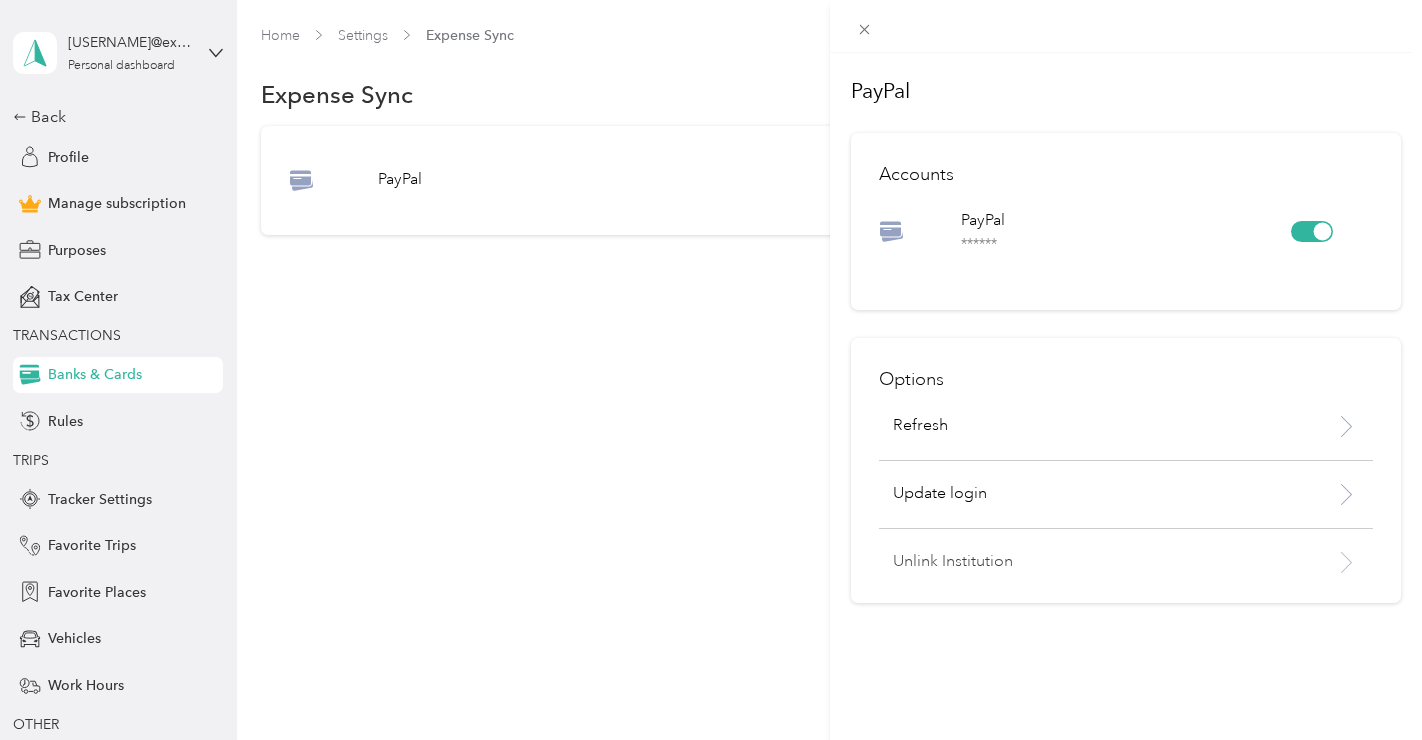 click on "Unlink Institution" at bounding box center (1092, 562) 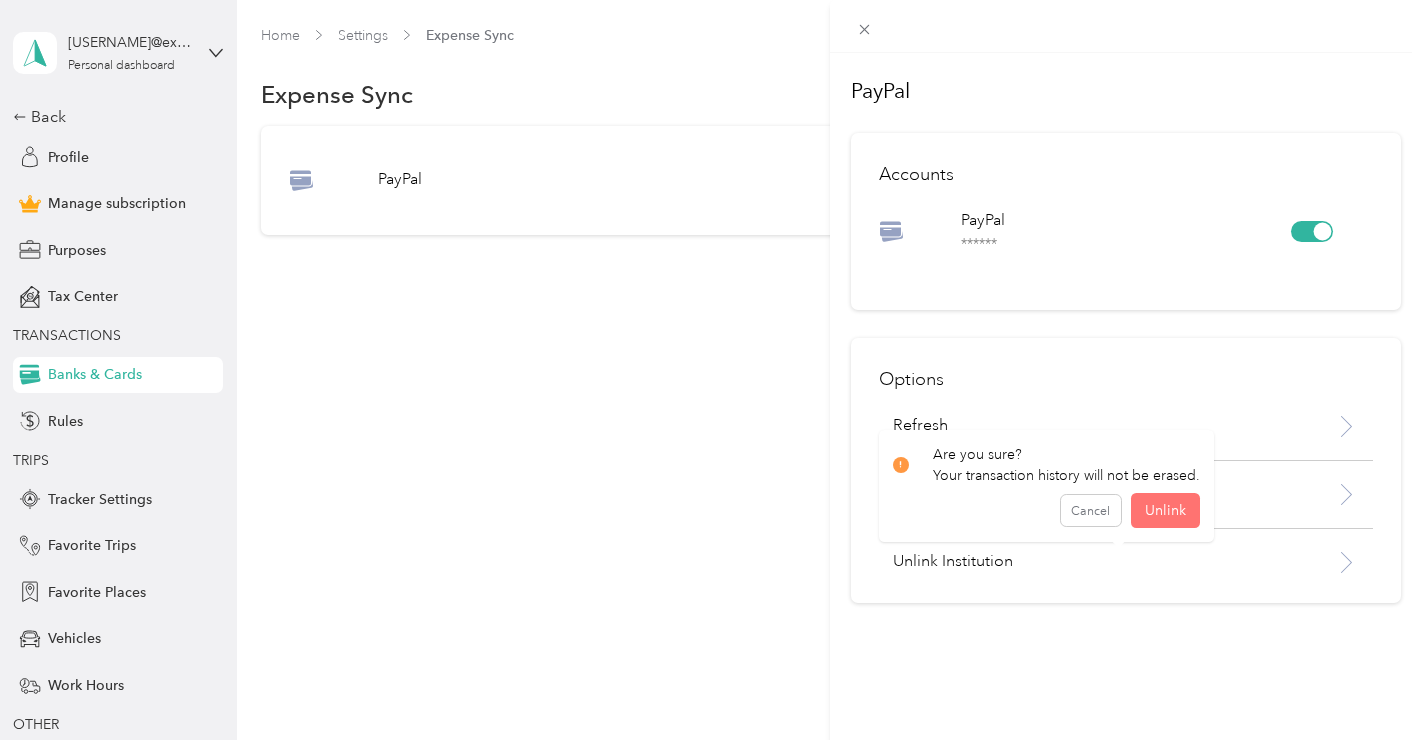 click on "Unlink" at bounding box center [1165, 510] 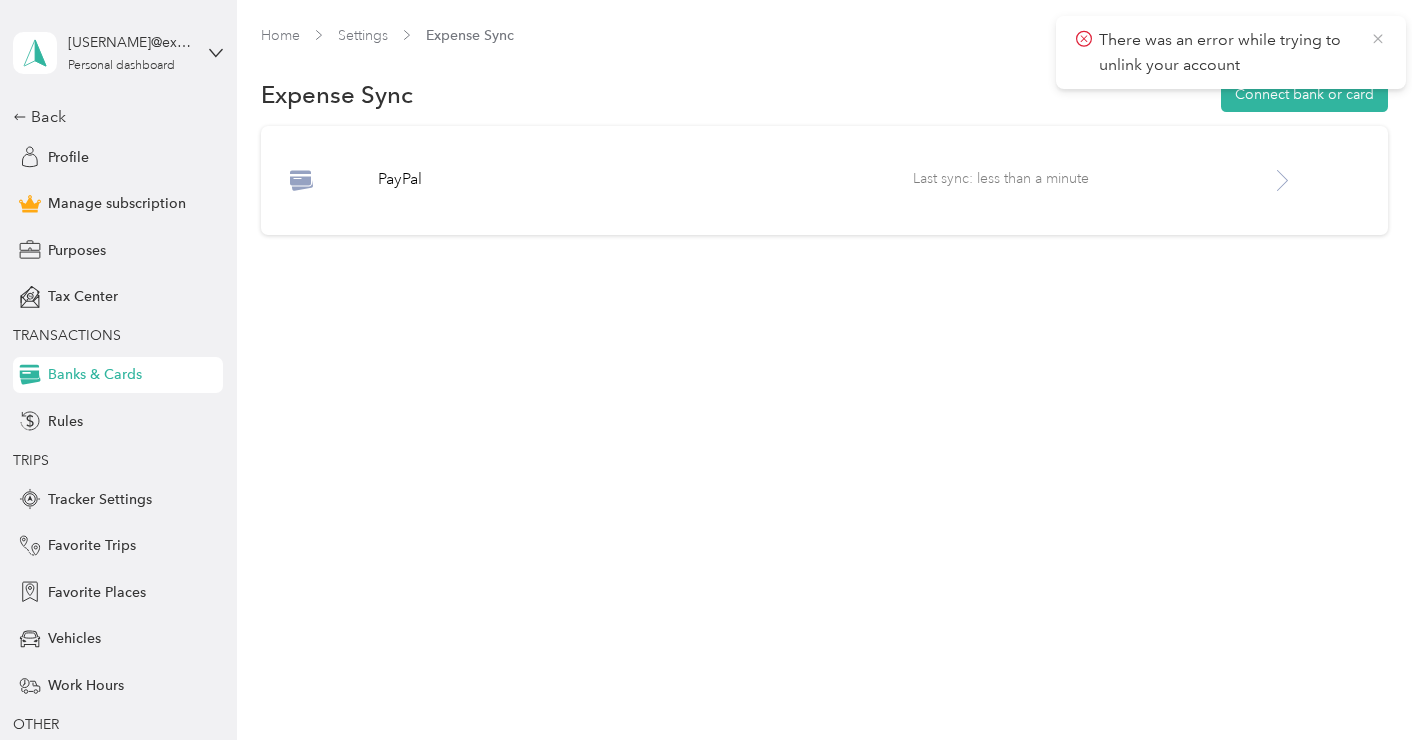 click 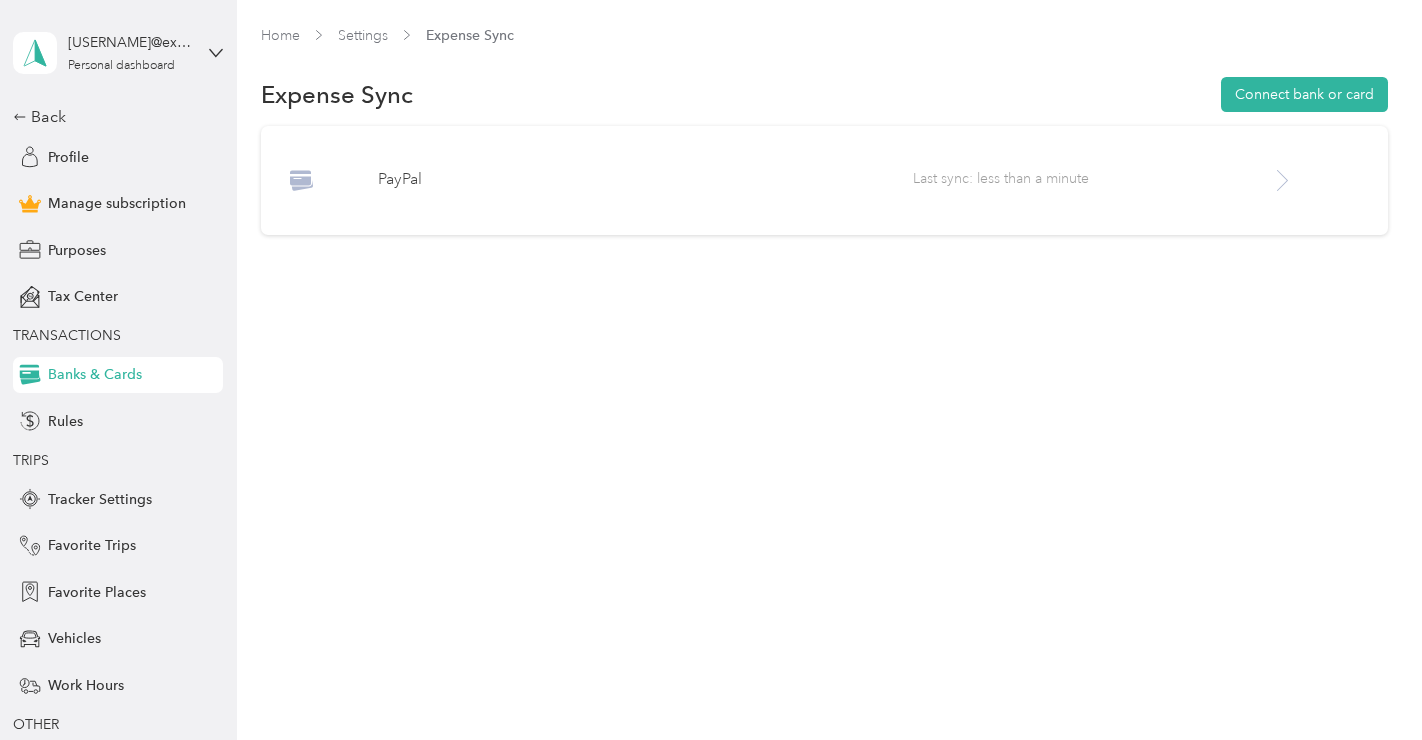 click 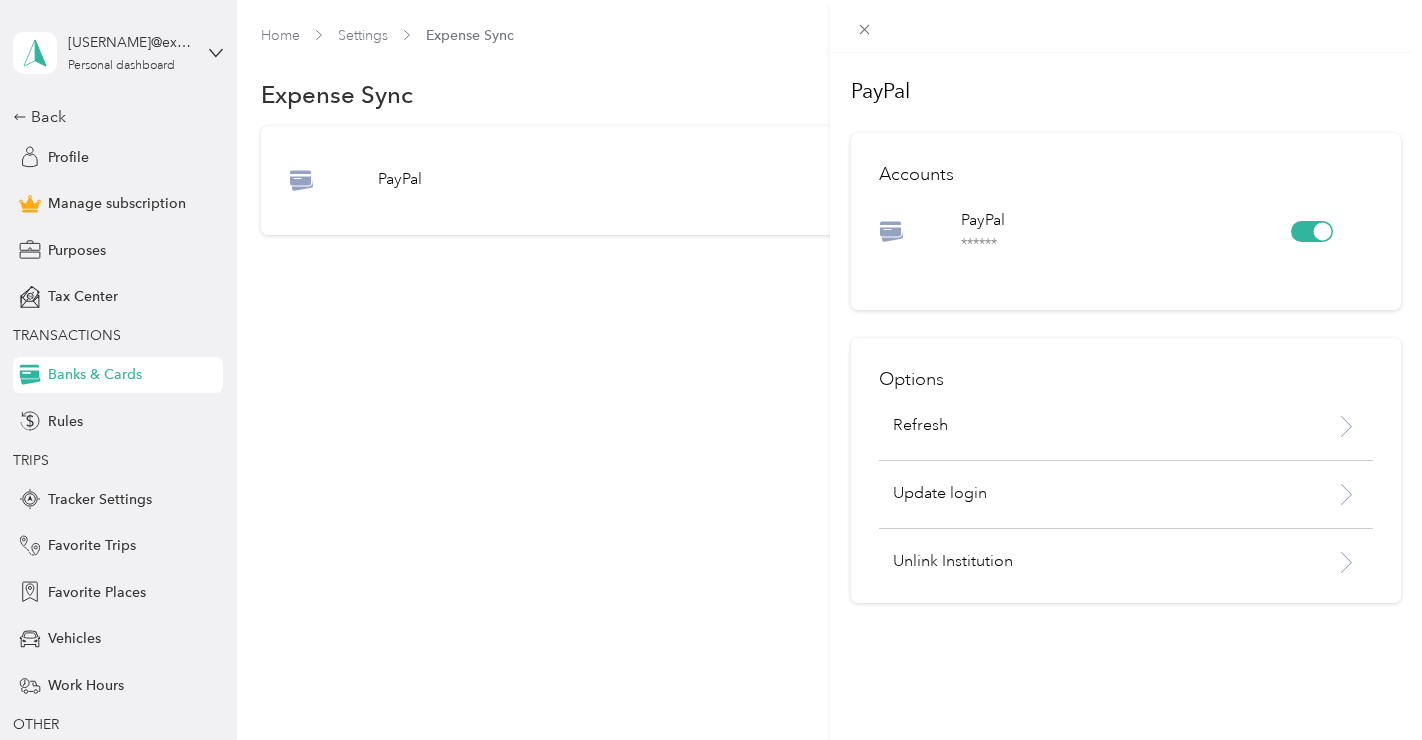 click at bounding box center (1322, 232) 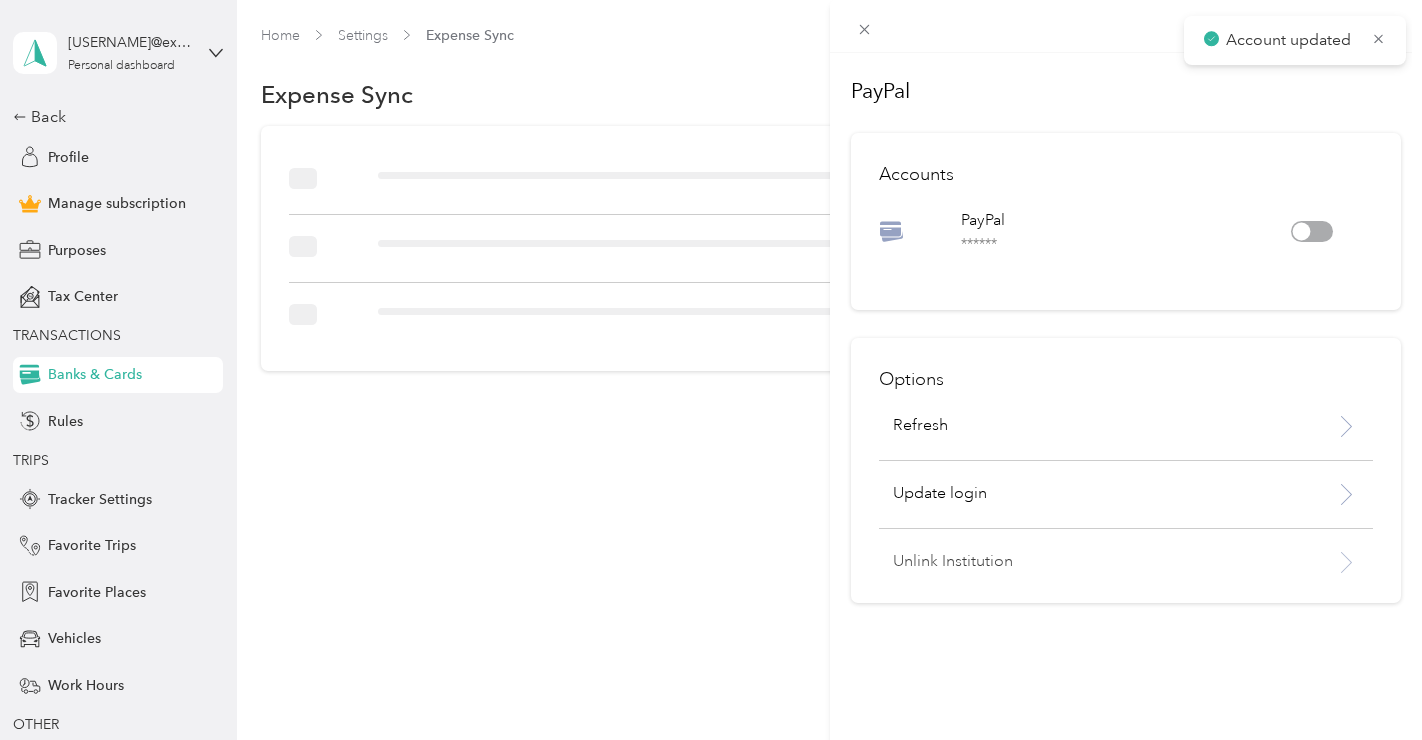 click on "Unlink Institution" at bounding box center (1092, 562) 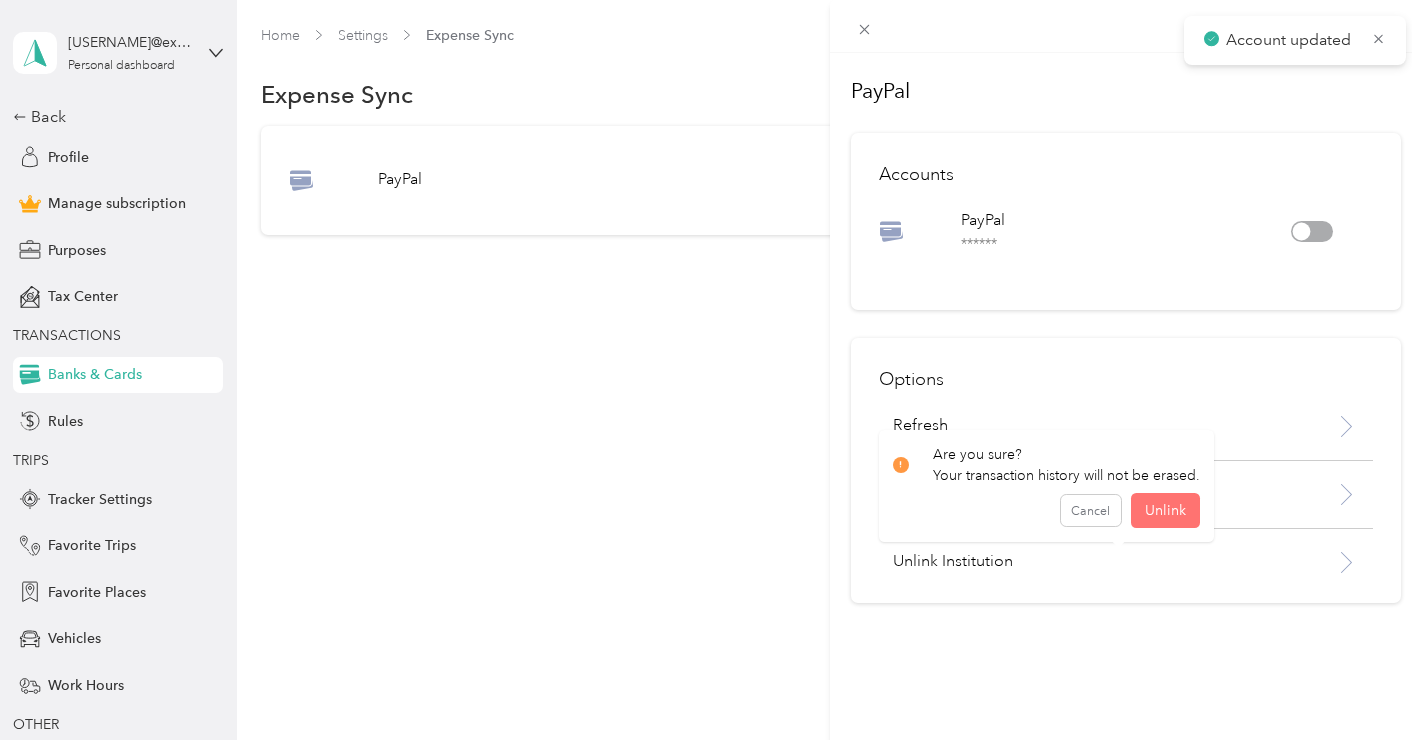 click on "Unlink" at bounding box center (1165, 510) 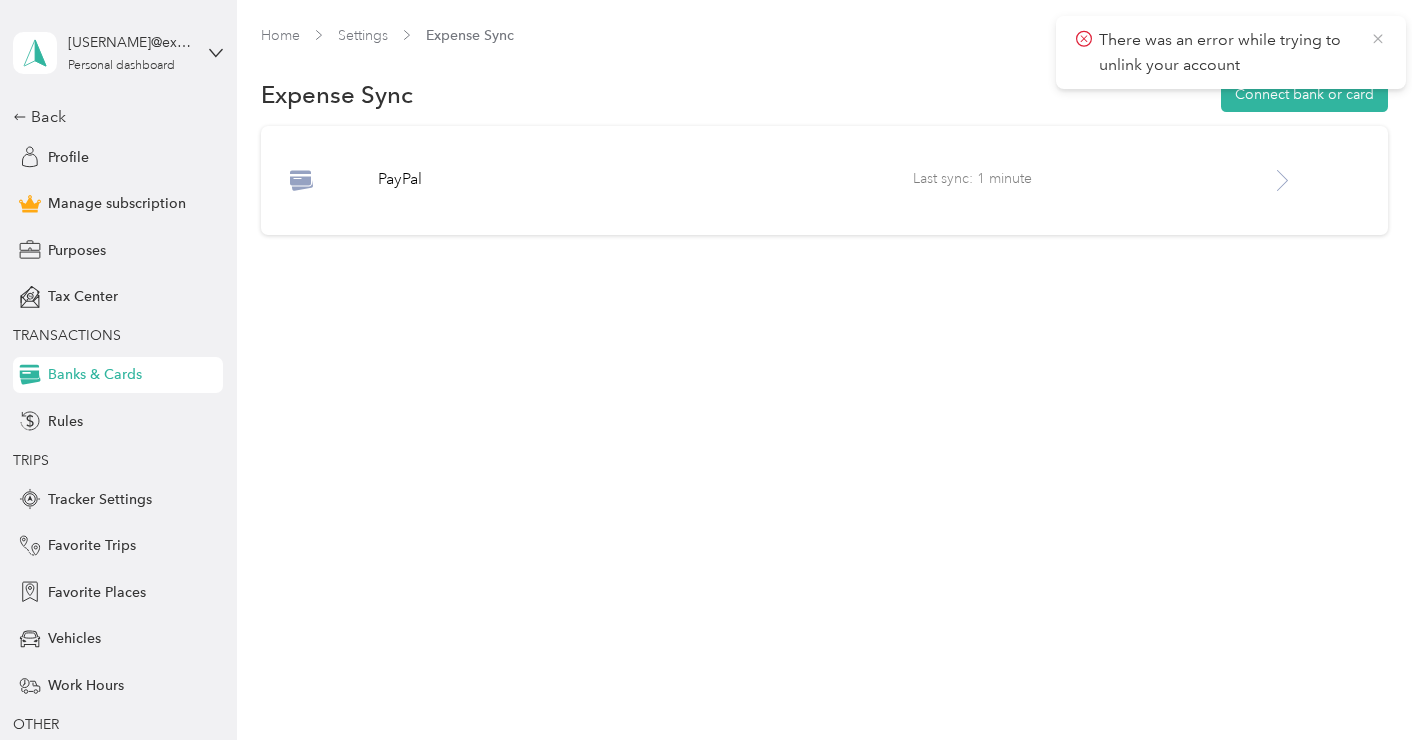 click 